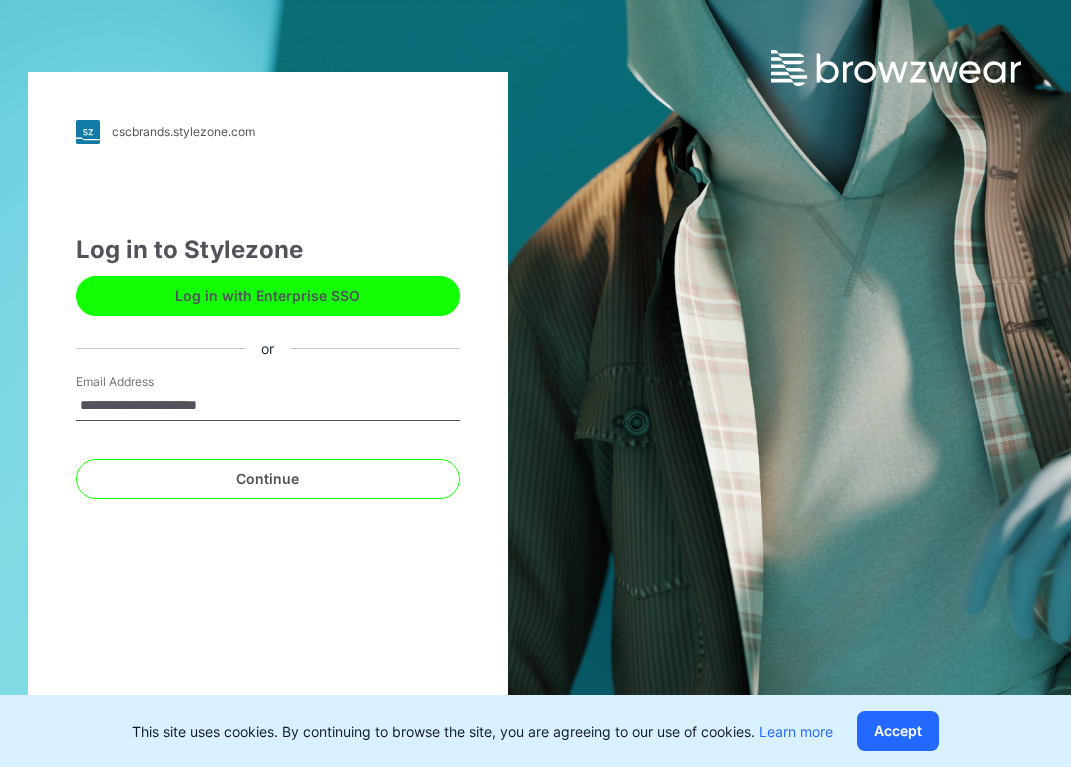 scroll, scrollTop: 0, scrollLeft: 0, axis: both 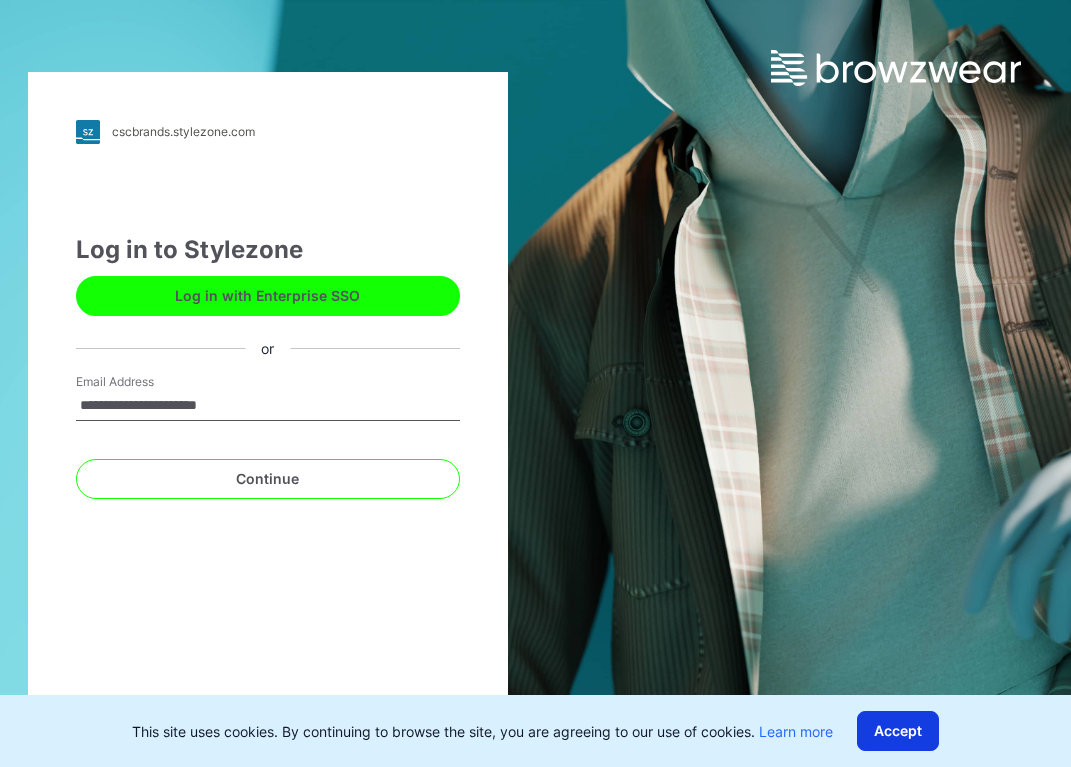 click on "Accept" at bounding box center [898, 731] 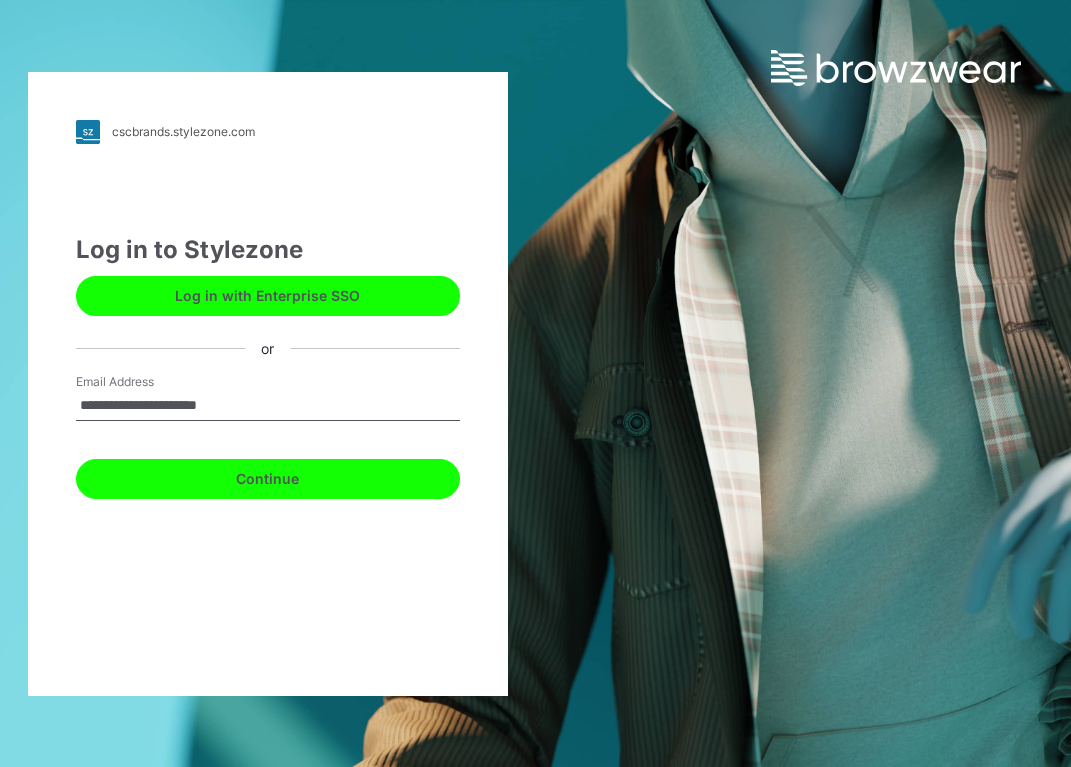 click on "Continue" at bounding box center [268, 479] 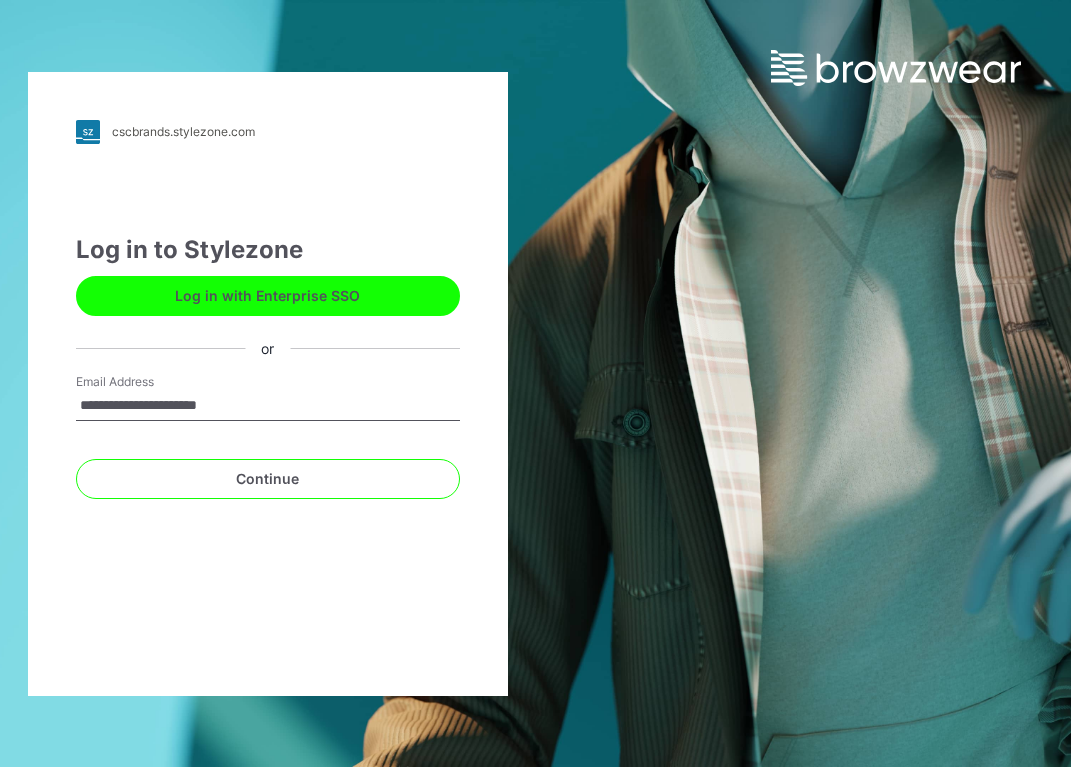 scroll, scrollTop: 0, scrollLeft: 0, axis: both 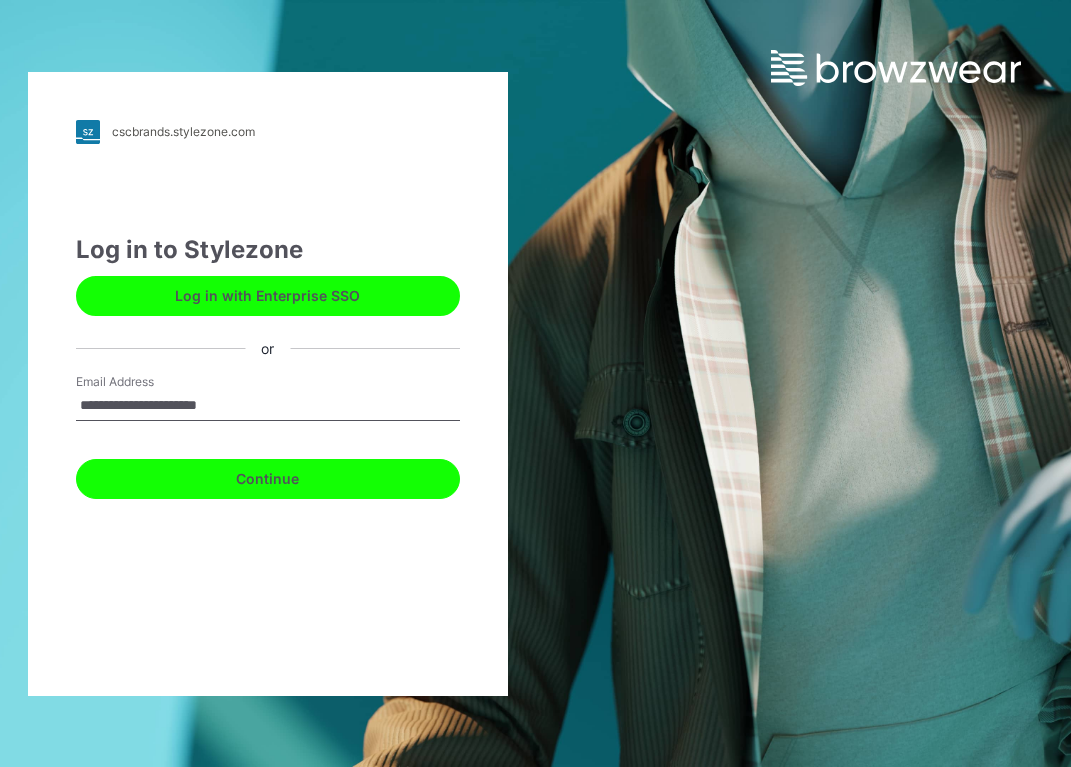 click on "Continue" at bounding box center (268, 479) 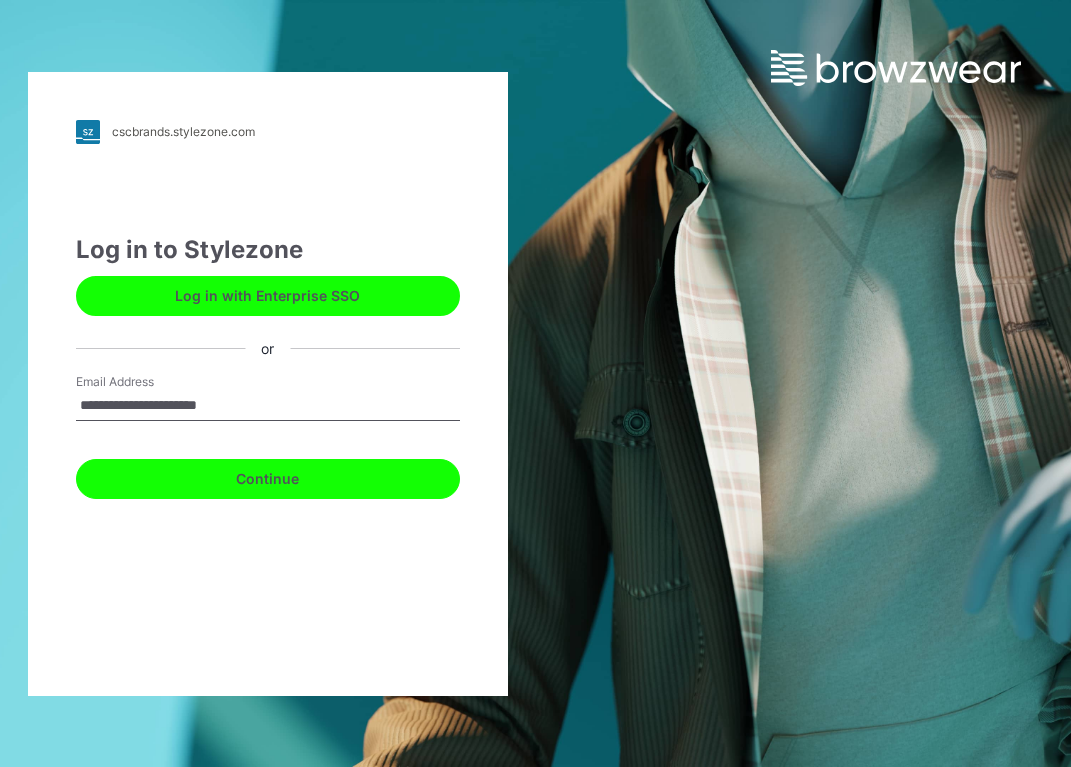 click on "Continue" at bounding box center [268, 479] 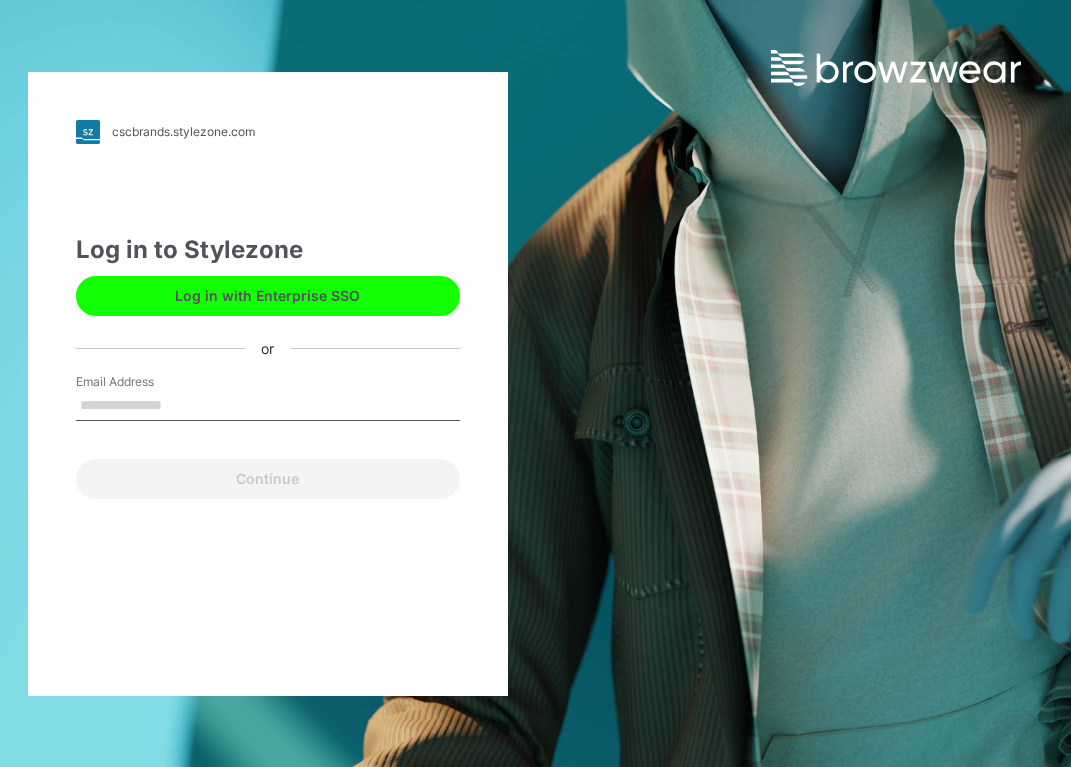 scroll, scrollTop: 0, scrollLeft: 0, axis: both 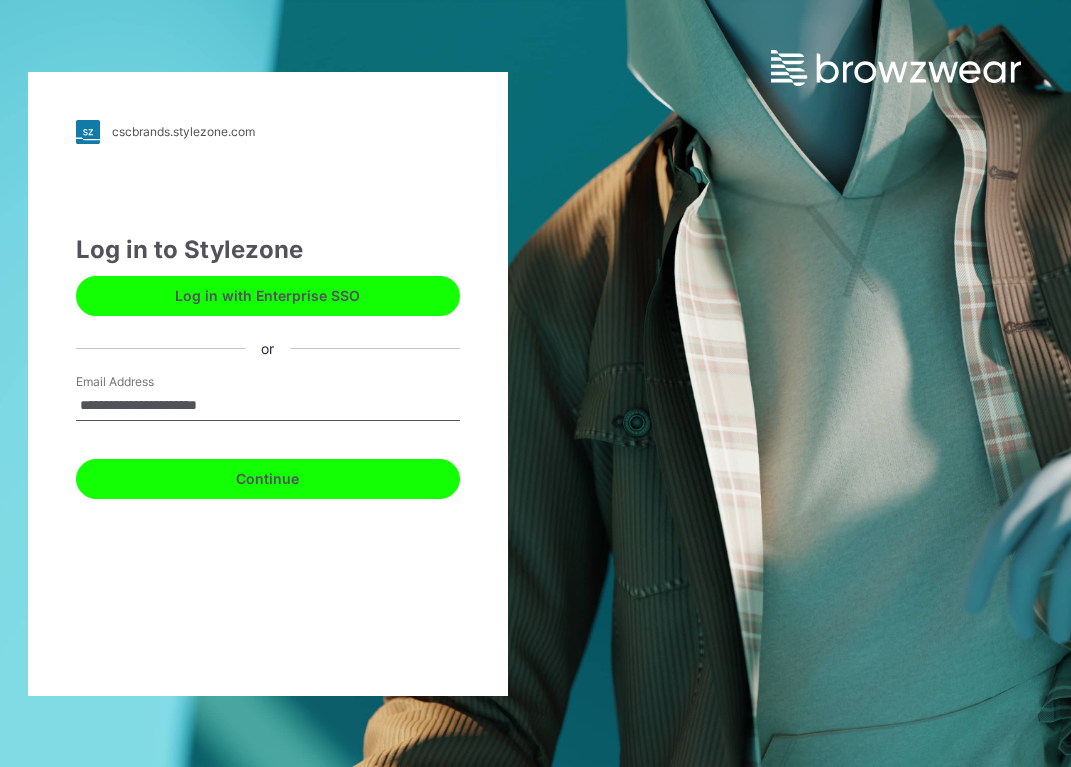 click on "Continue" at bounding box center (268, 479) 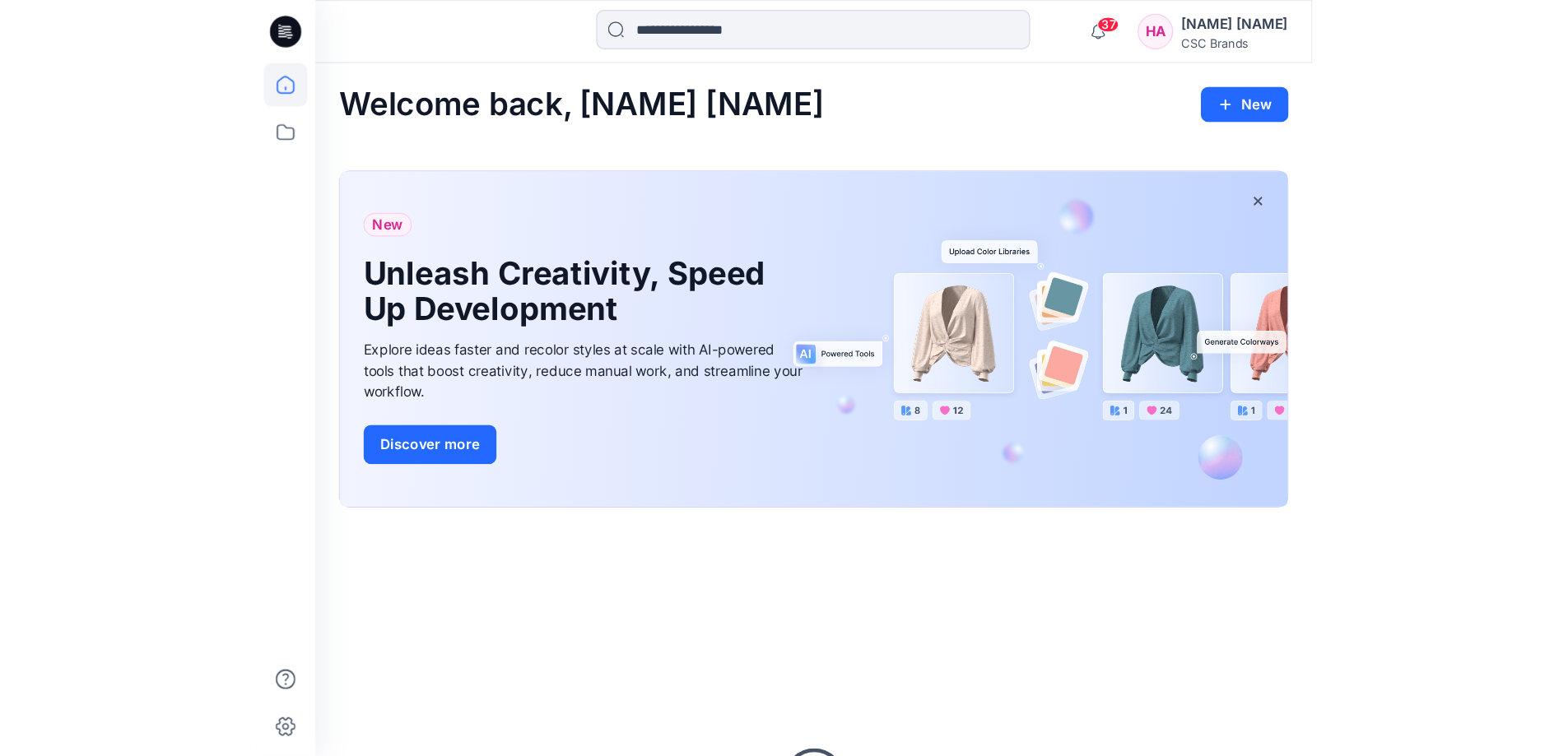 scroll, scrollTop: 0, scrollLeft: 0, axis: both 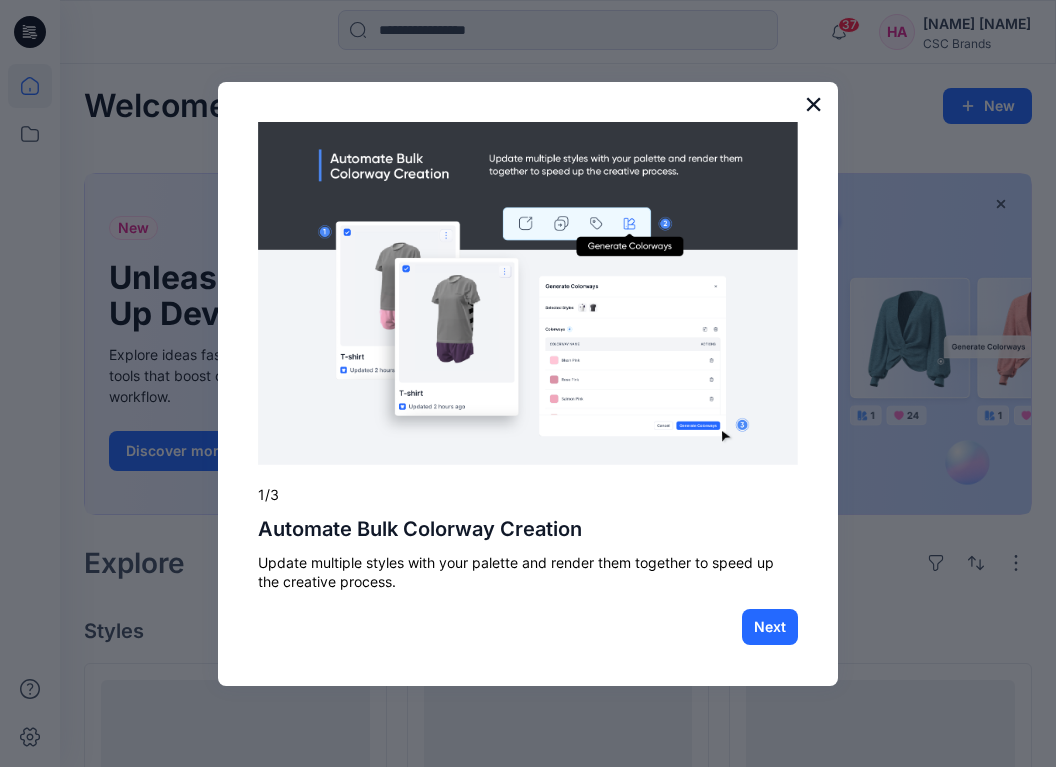 click on "×" at bounding box center [813, 104] 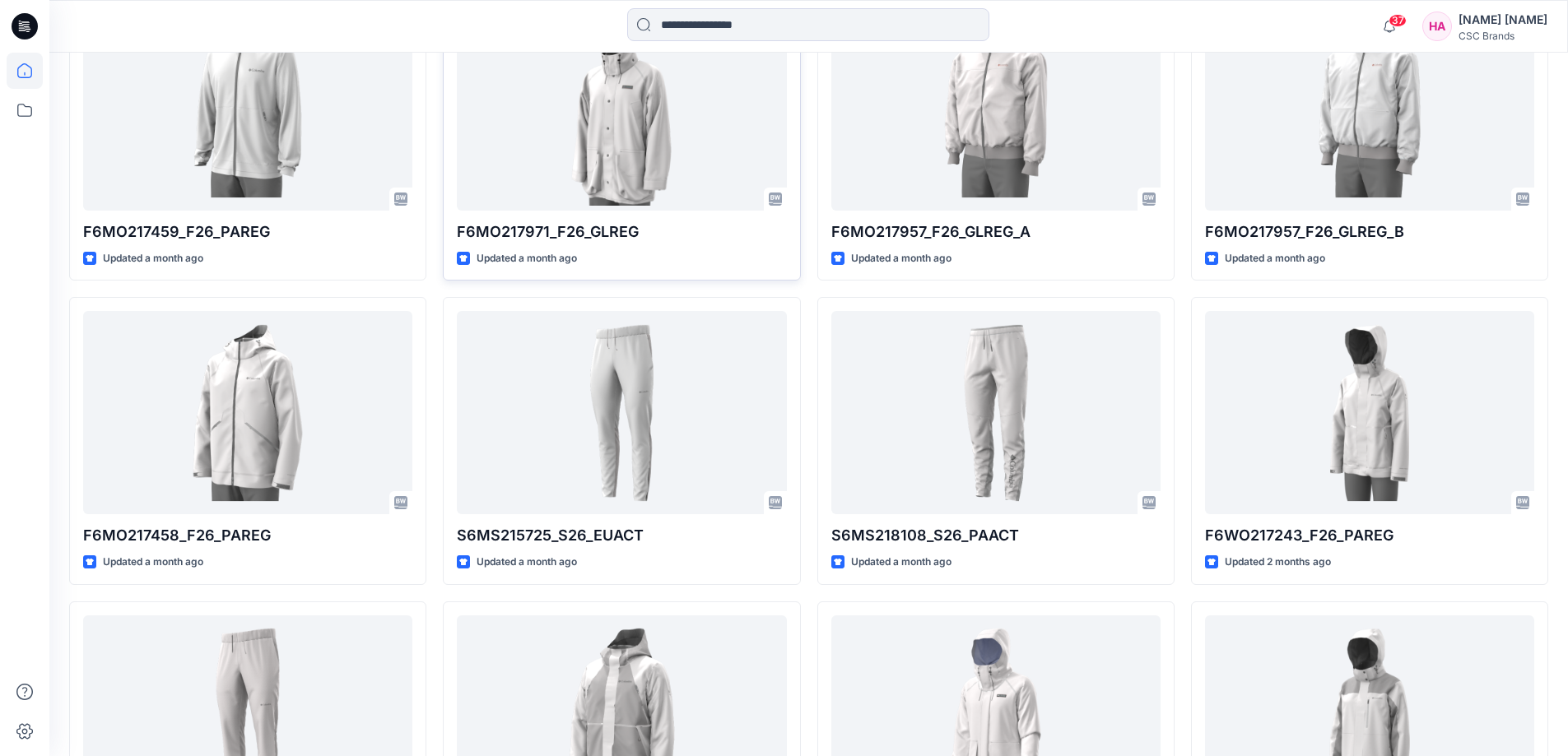 scroll, scrollTop: 576, scrollLeft: 0, axis: vertical 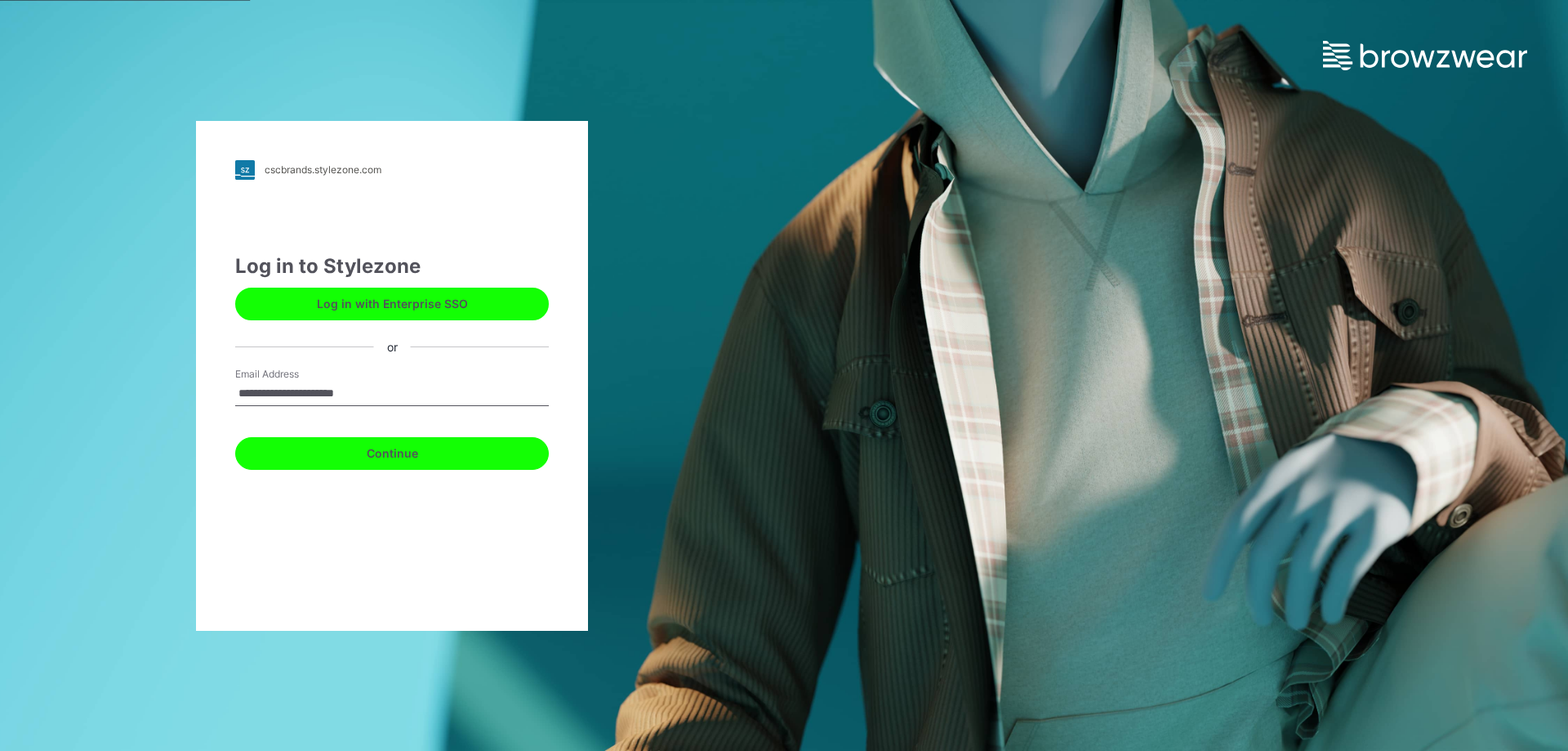 click on "Continue" at bounding box center (392, 454) 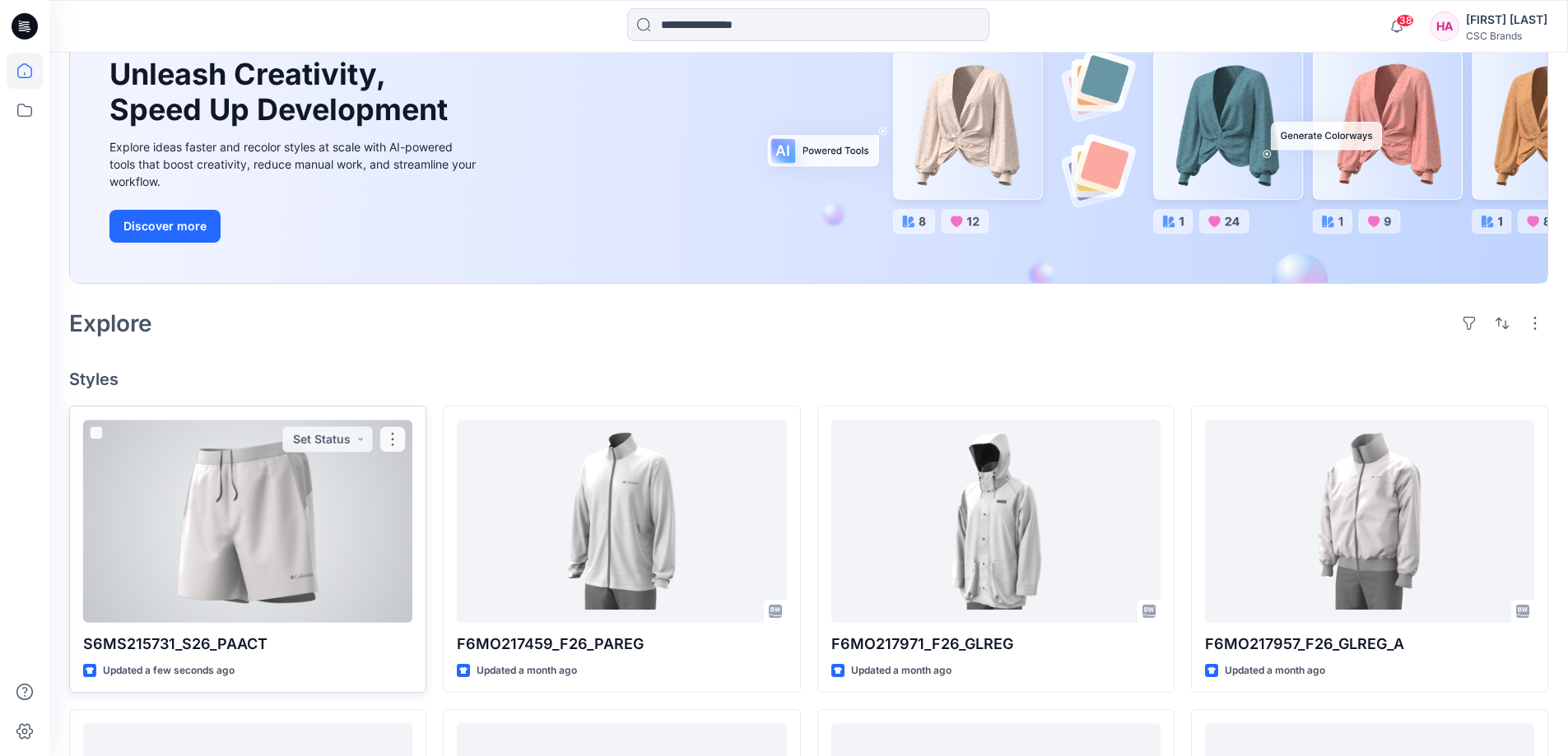 scroll, scrollTop: 165, scrollLeft: 0, axis: vertical 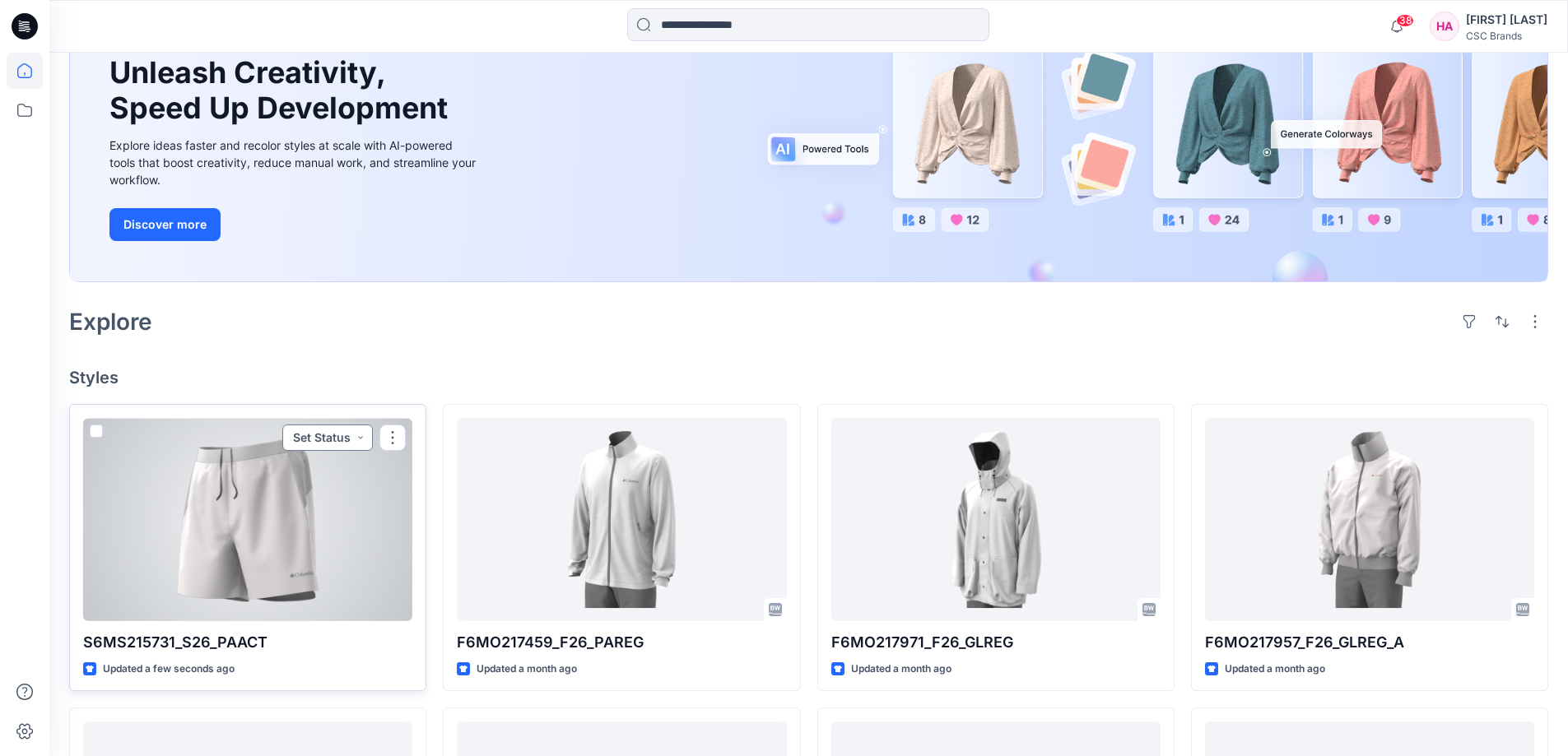 click on "Set Status" at bounding box center (328, 438) 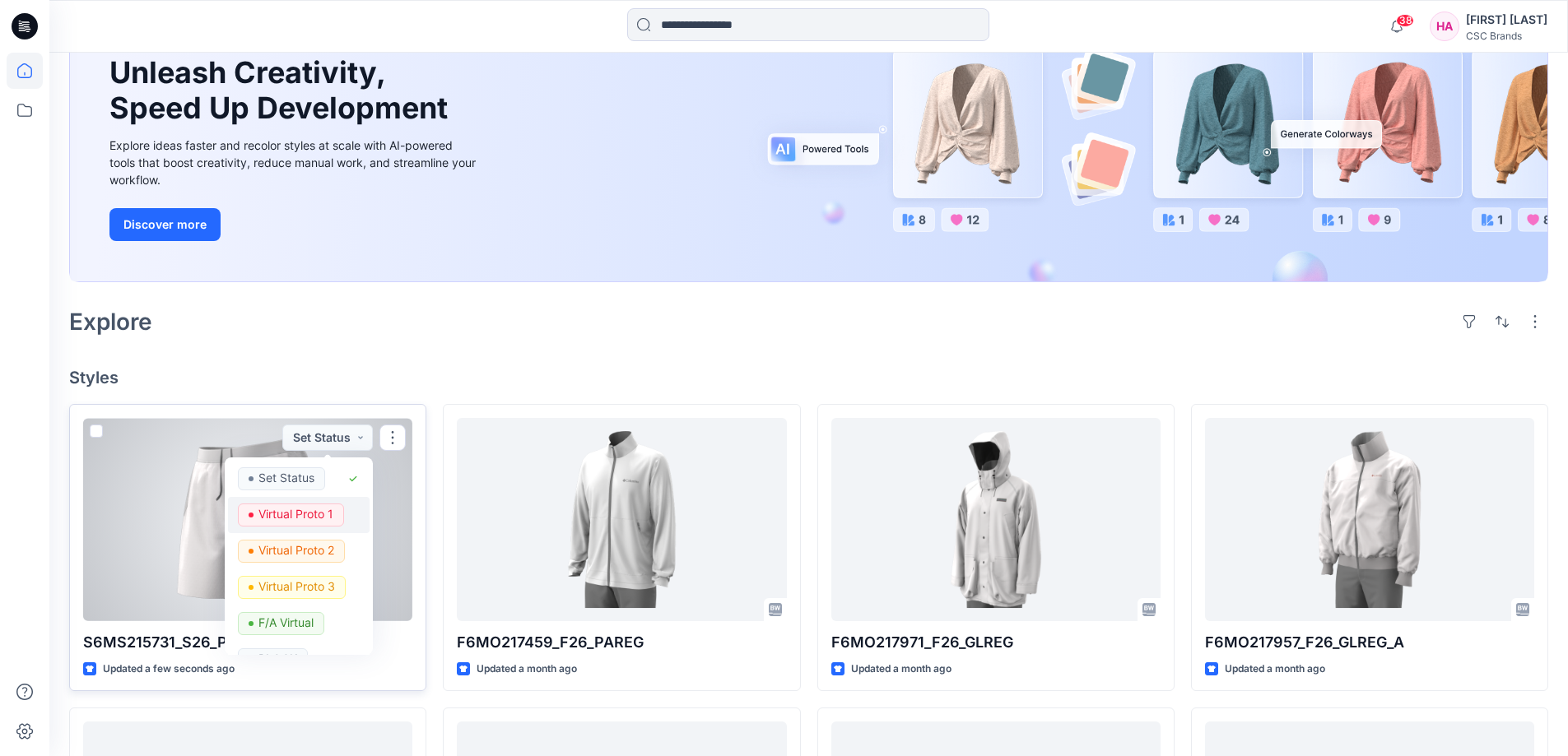 click on "Virtual Proto 1" at bounding box center (295, 514) 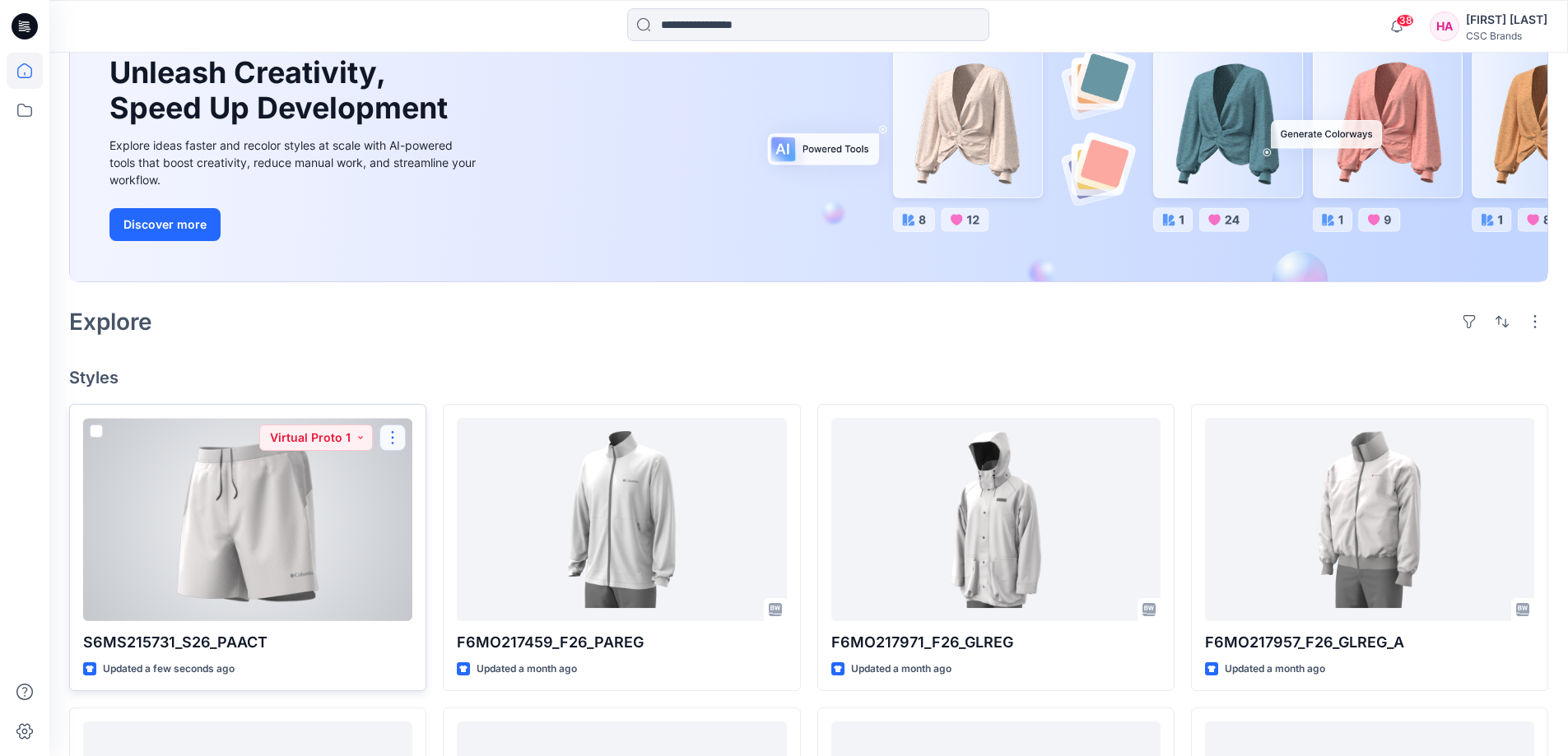 click at bounding box center [393, 438] 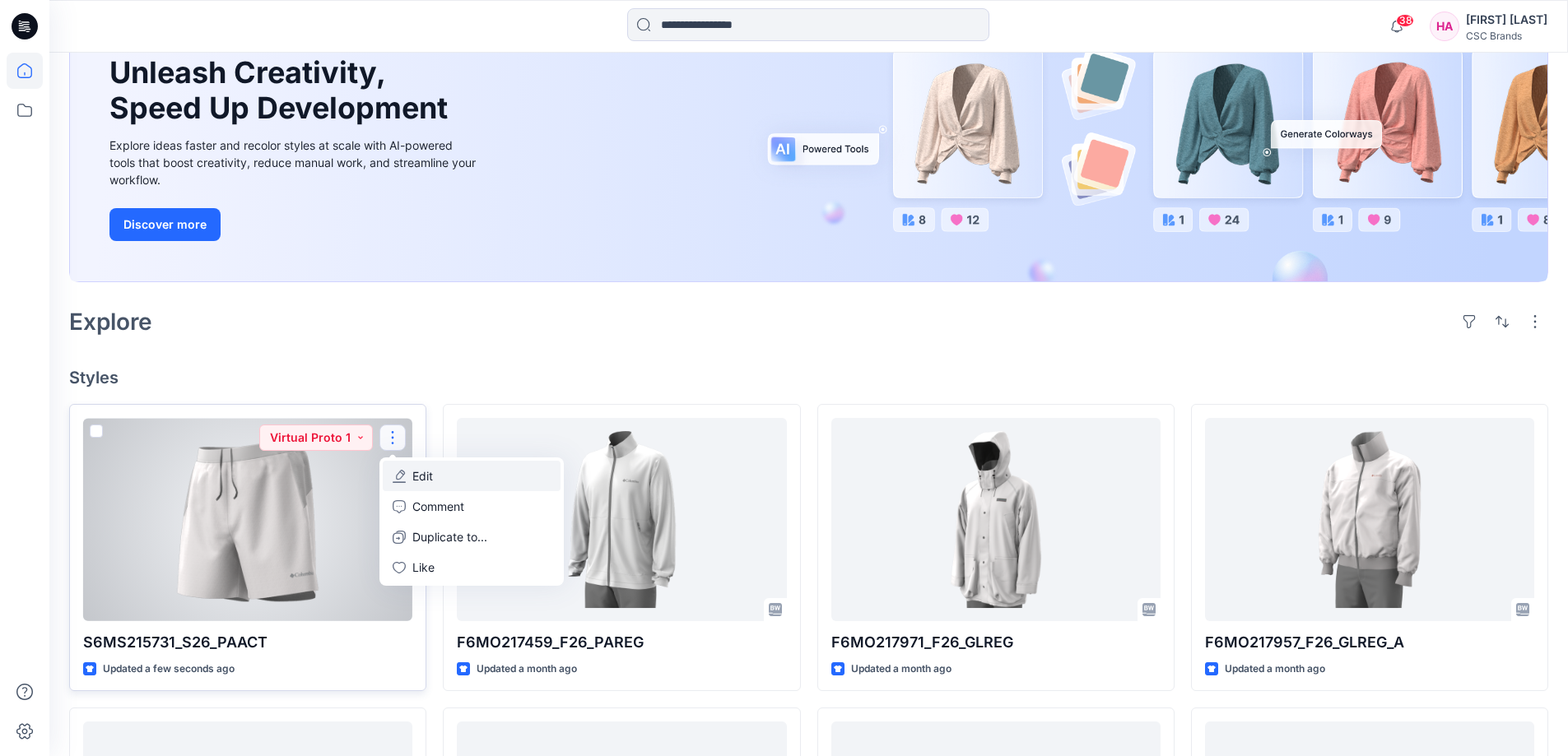 click on "Edit" at bounding box center (472, 475) 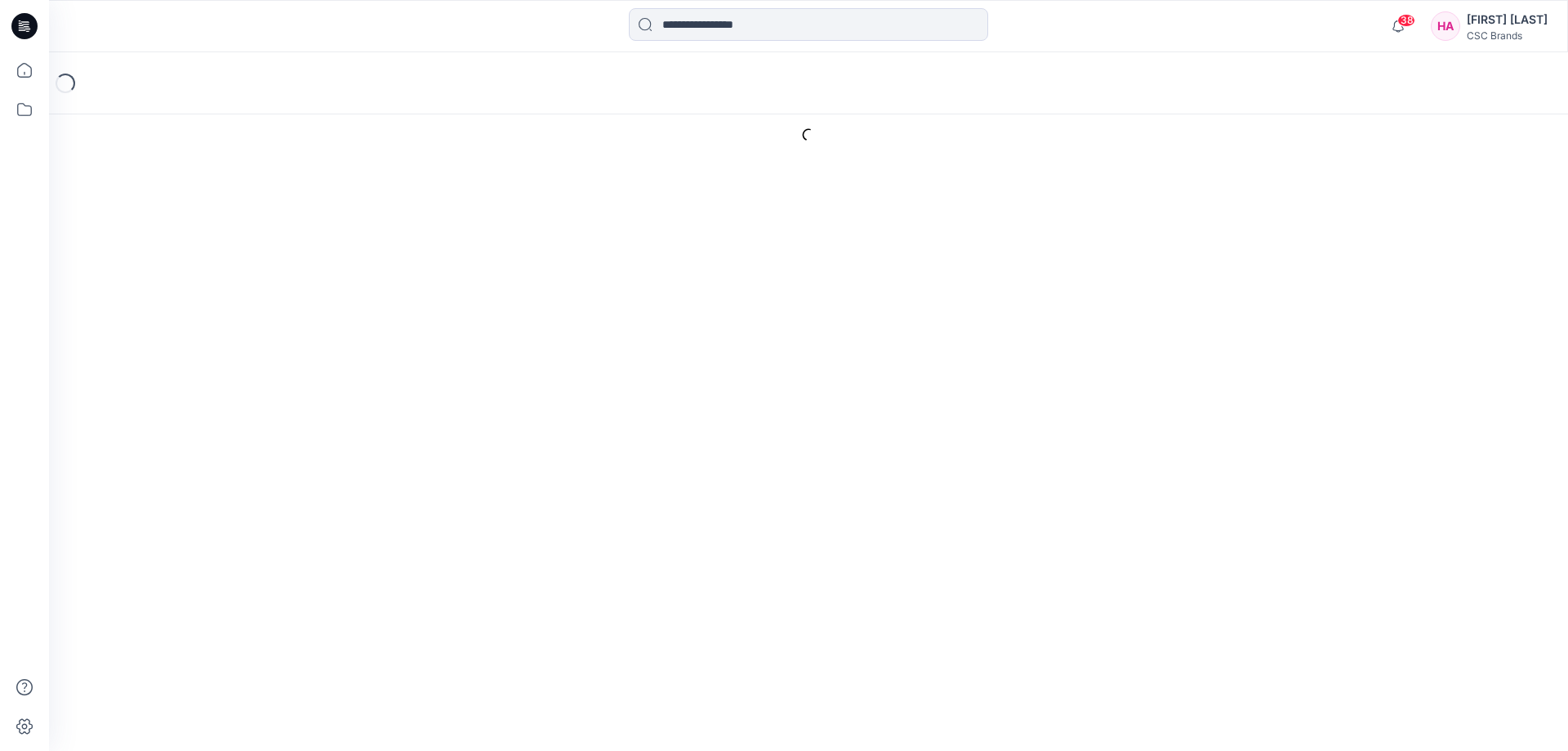 scroll, scrollTop: 0, scrollLeft: 0, axis: both 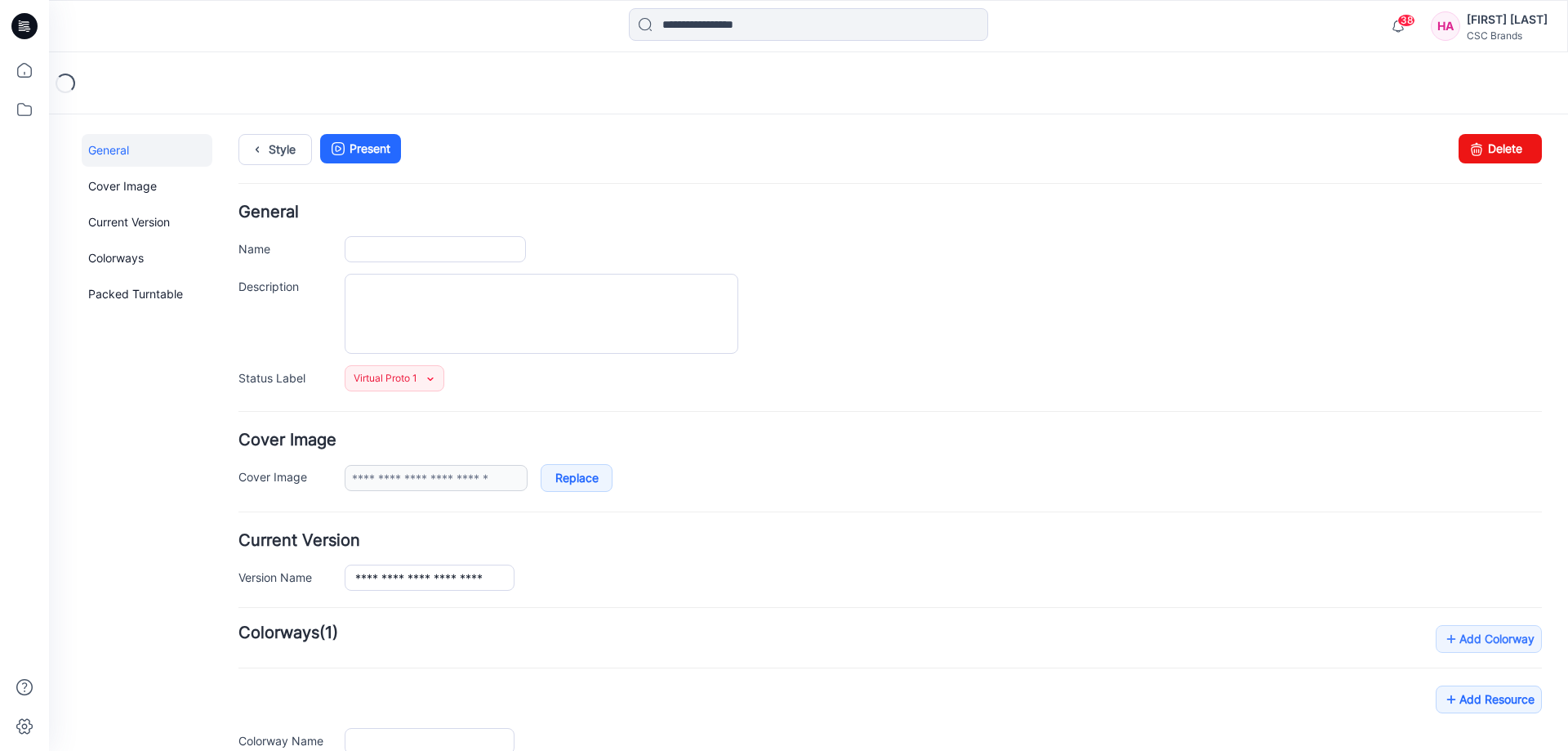 type on "**********" 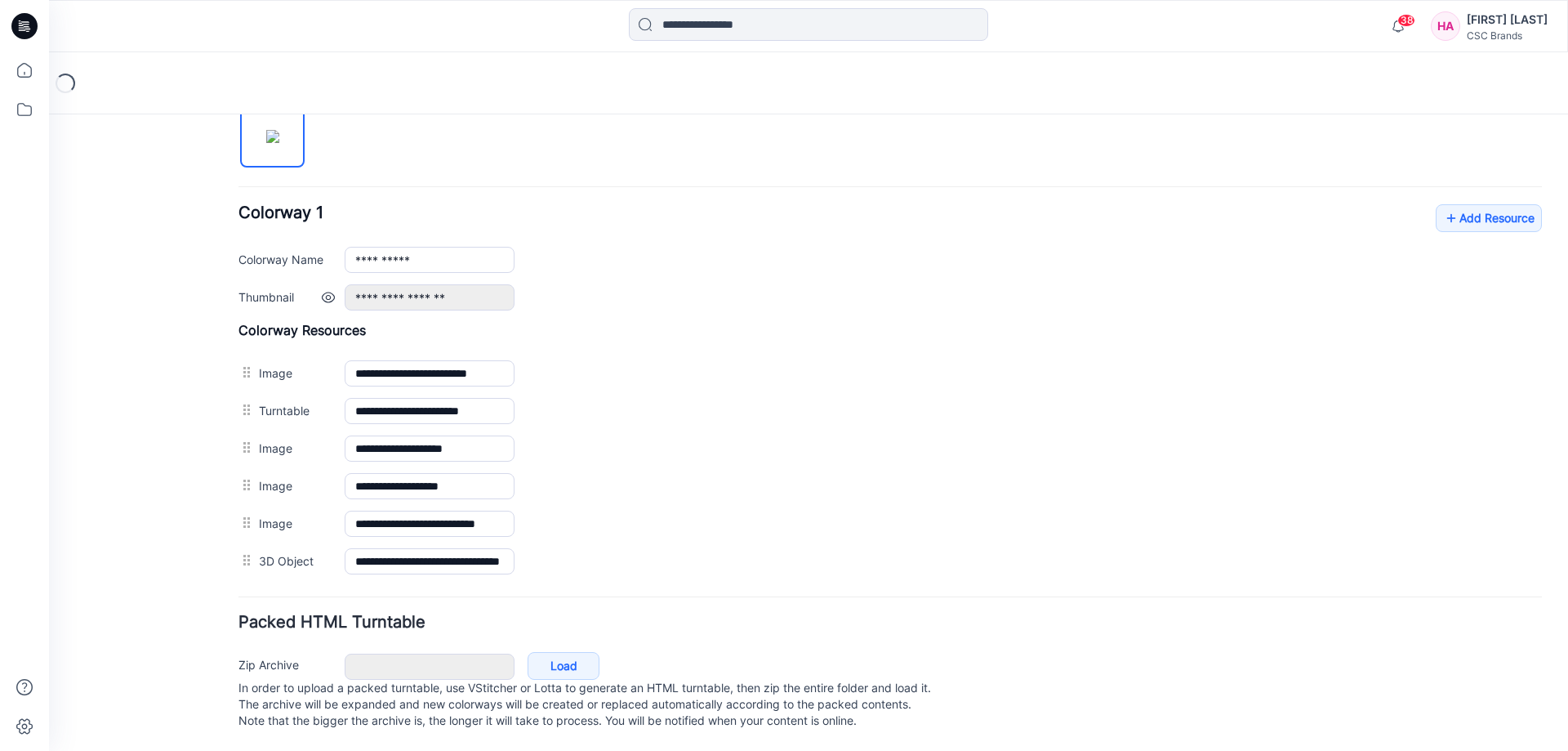 scroll, scrollTop: 581, scrollLeft: 0, axis: vertical 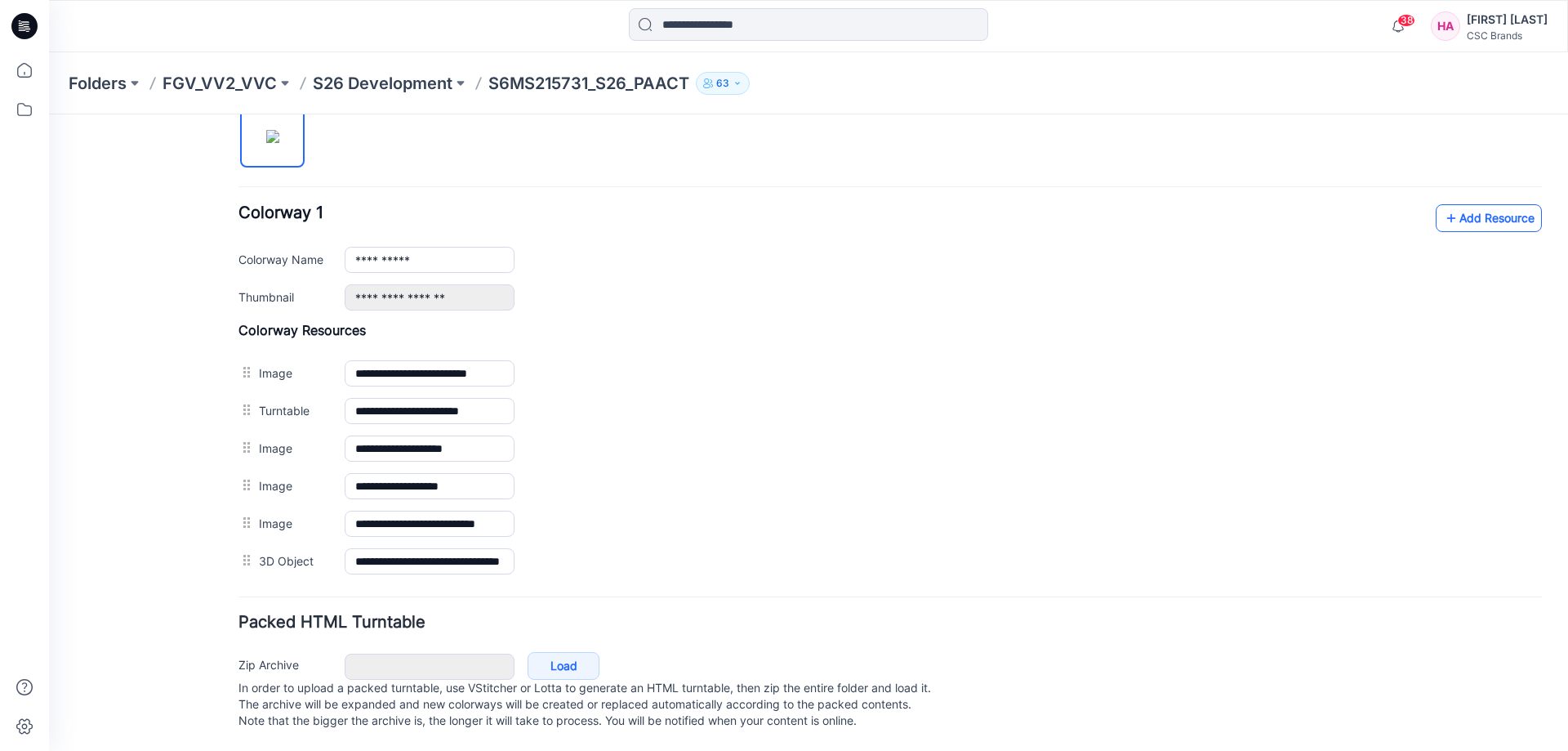 click on "Add Resource" at bounding box center [1489, 218] 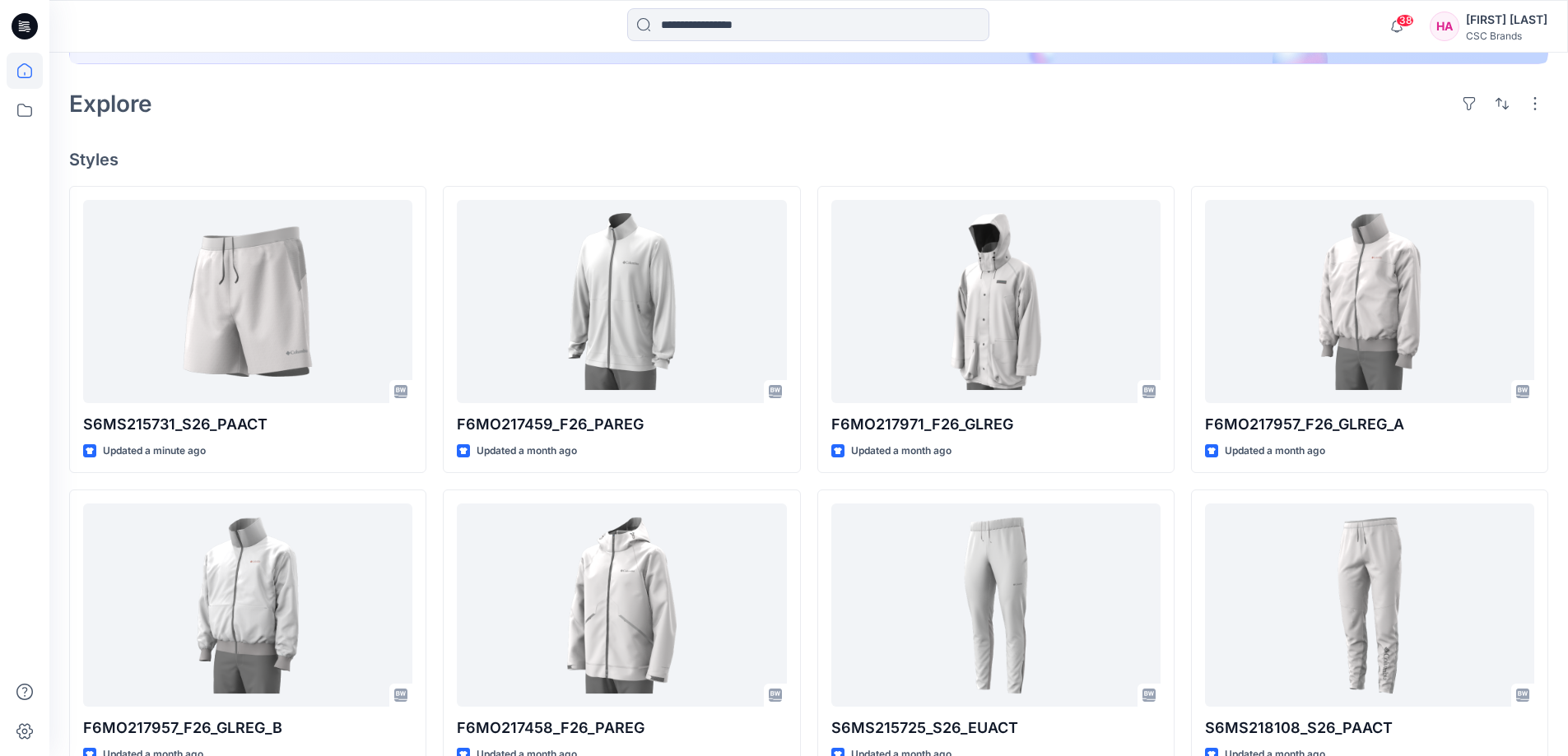 scroll, scrollTop: 411, scrollLeft: 0, axis: vertical 